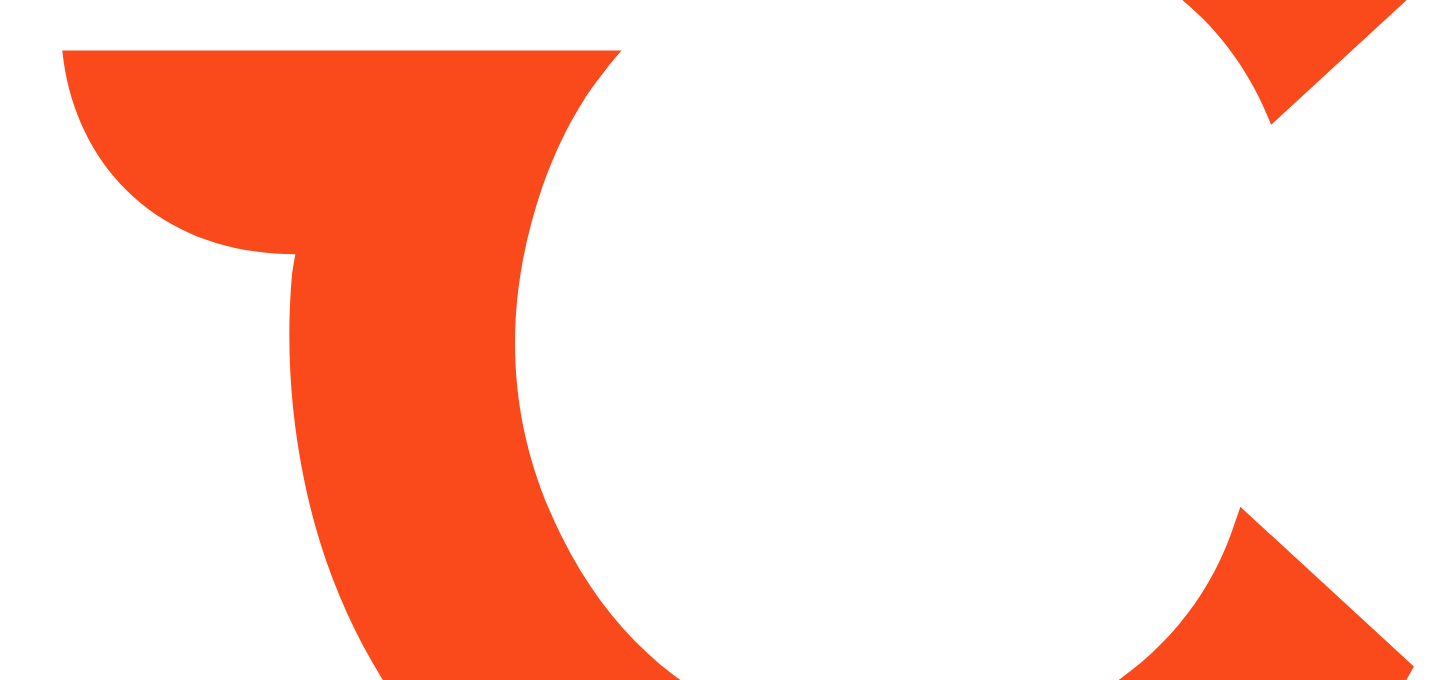 scroll, scrollTop: 0, scrollLeft: 0, axis: both 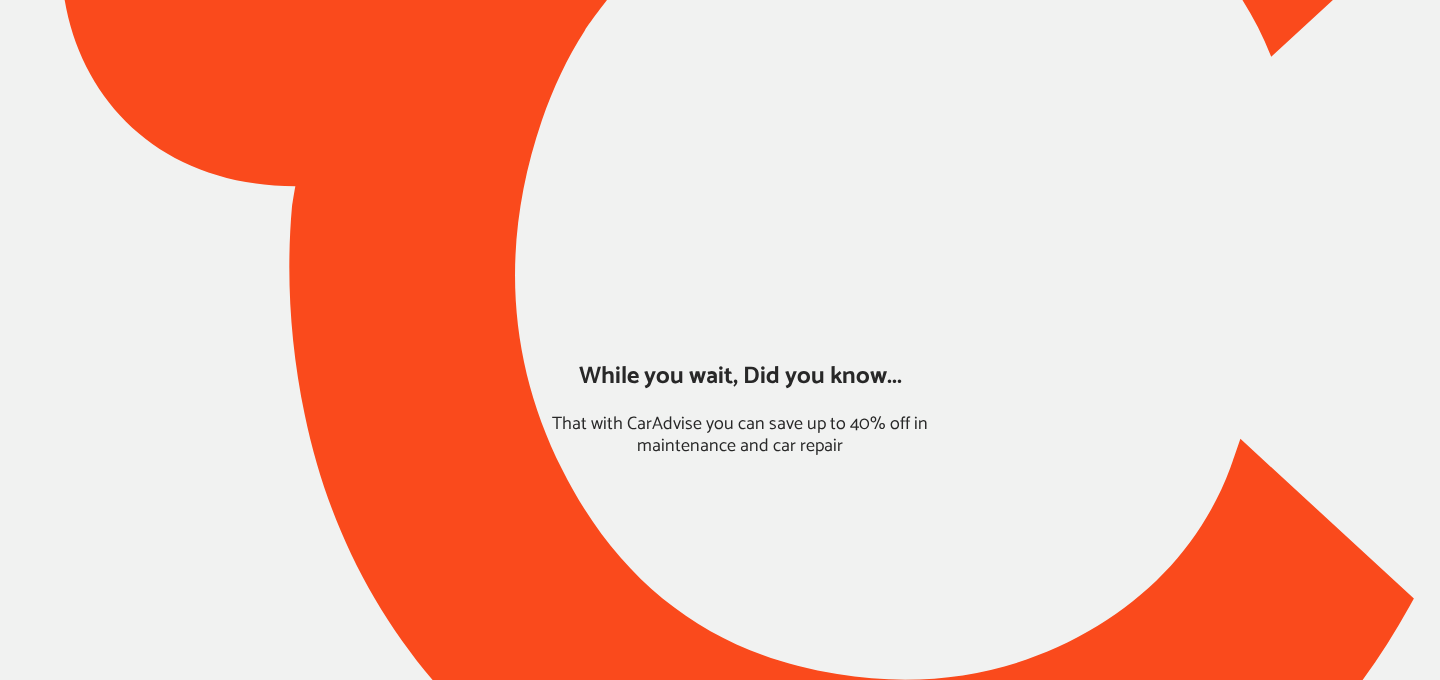 type on "*****" 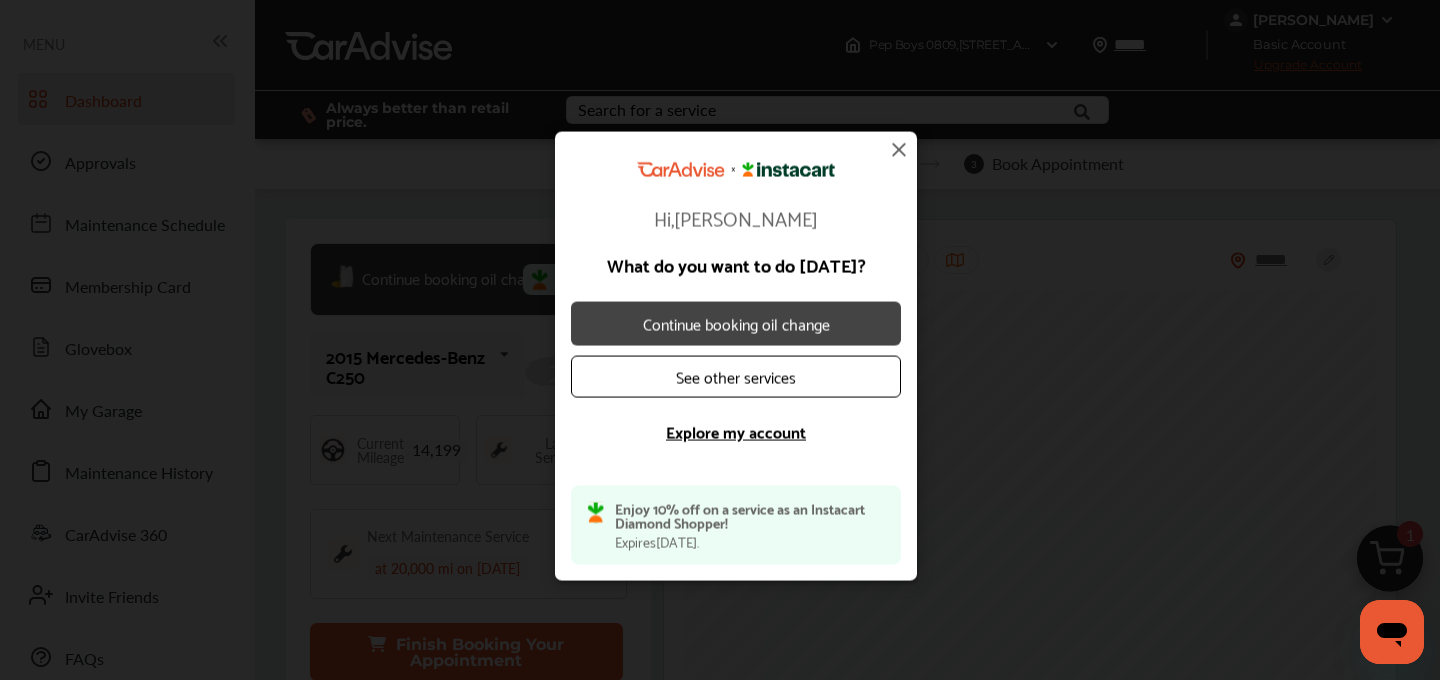 scroll, scrollTop: 0, scrollLeft: 0, axis: both 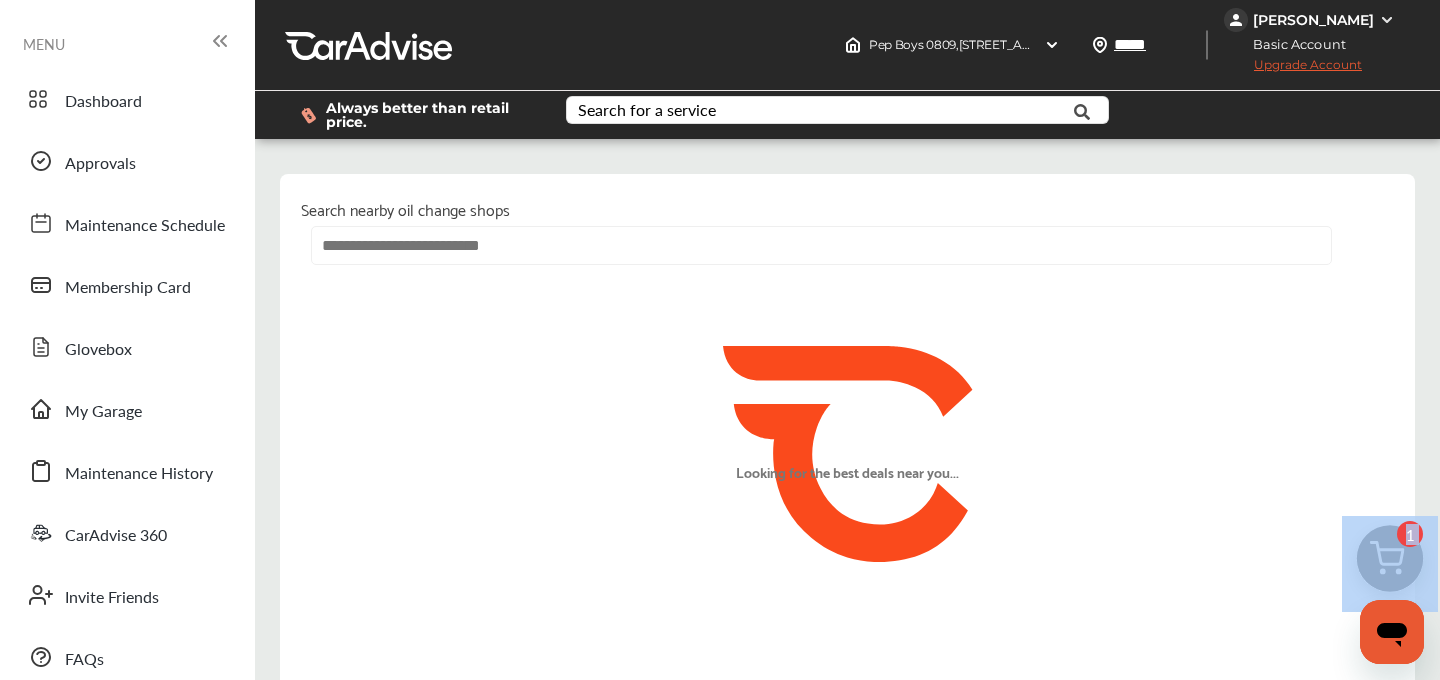 click on "1" at bounding box center (1390, 564) 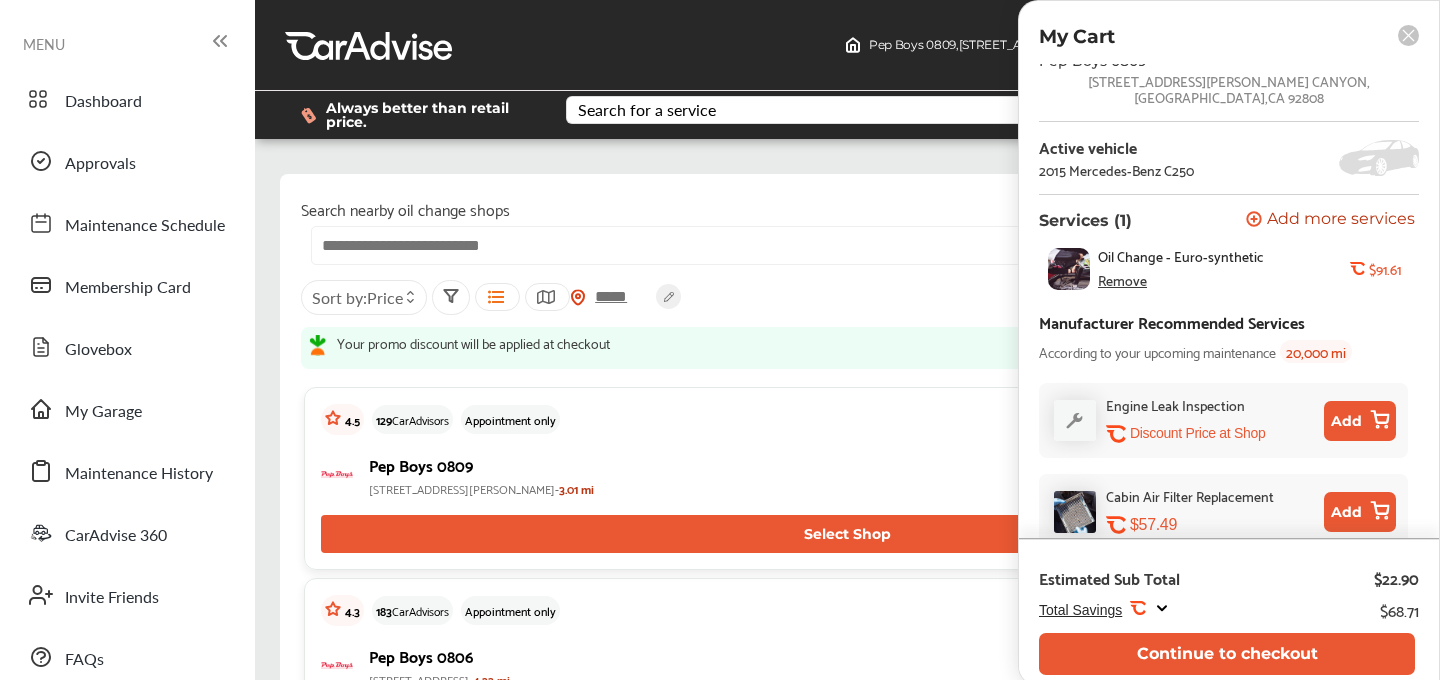 scroll, scrollTop: 53, scrollLeft: 0, axis: vertical 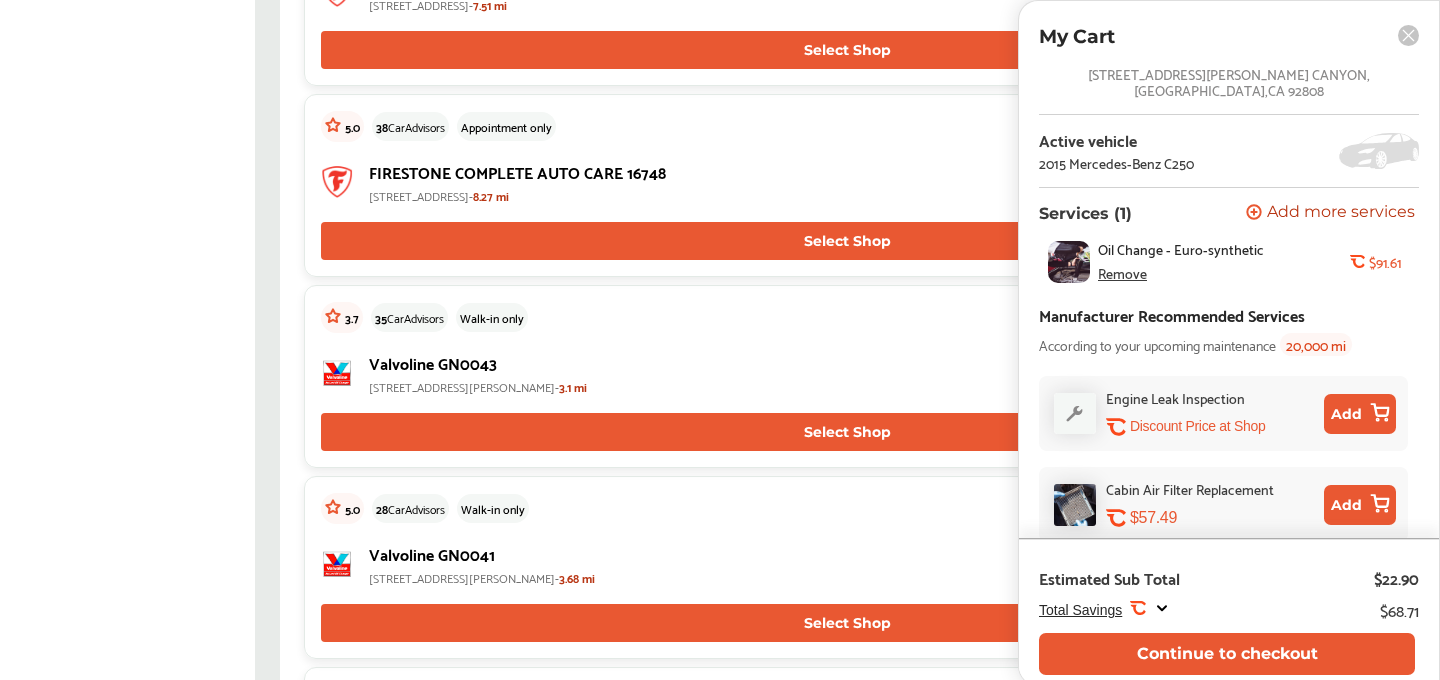 click on "Select Shop" at bounding box center [847, 432] 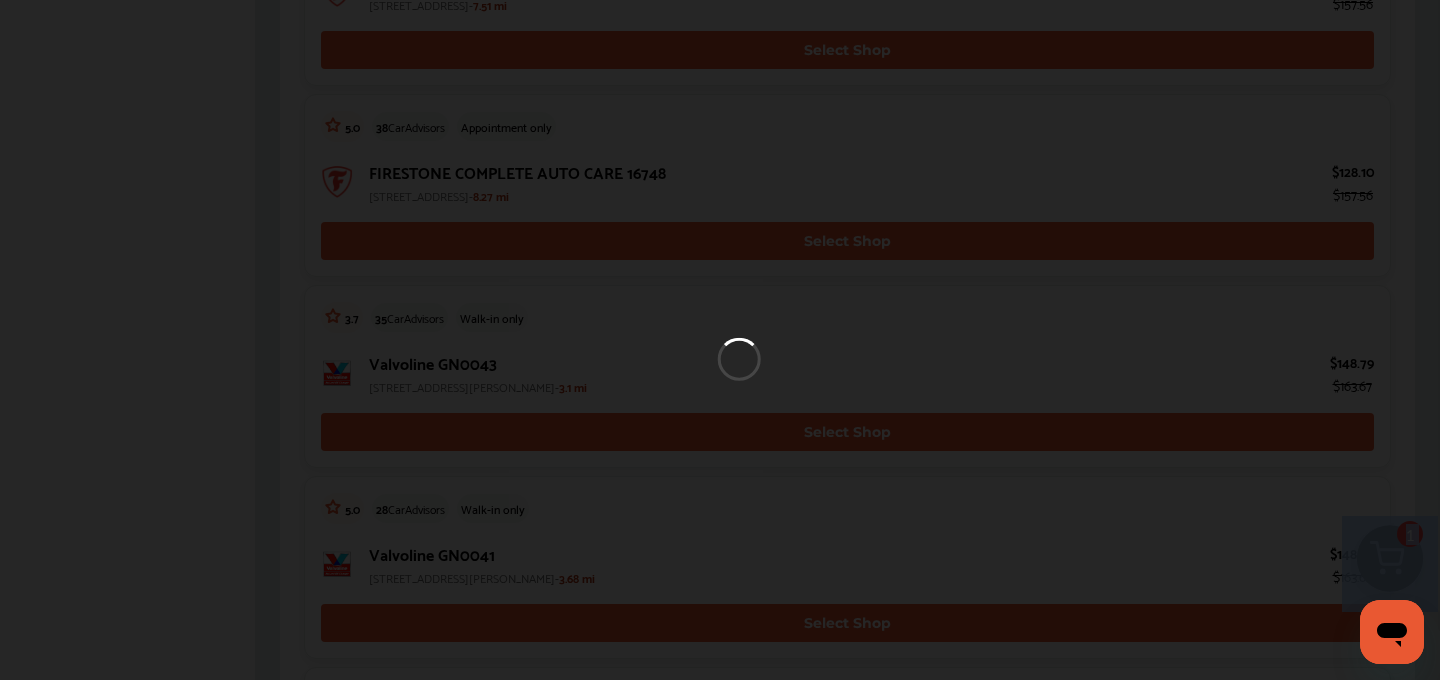 scroll, scrollTop: 0, scrollLeft: 0, axis: both 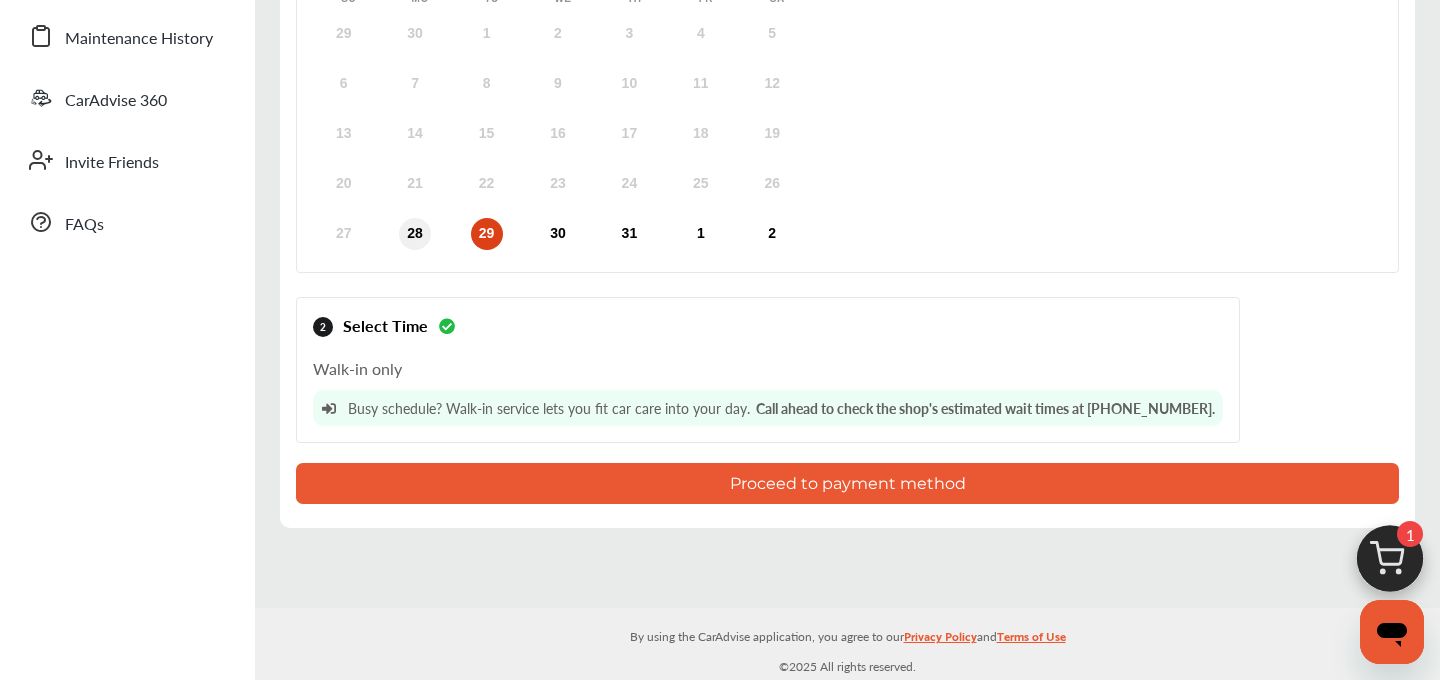 click on "28" at bounding box center (415, 234) 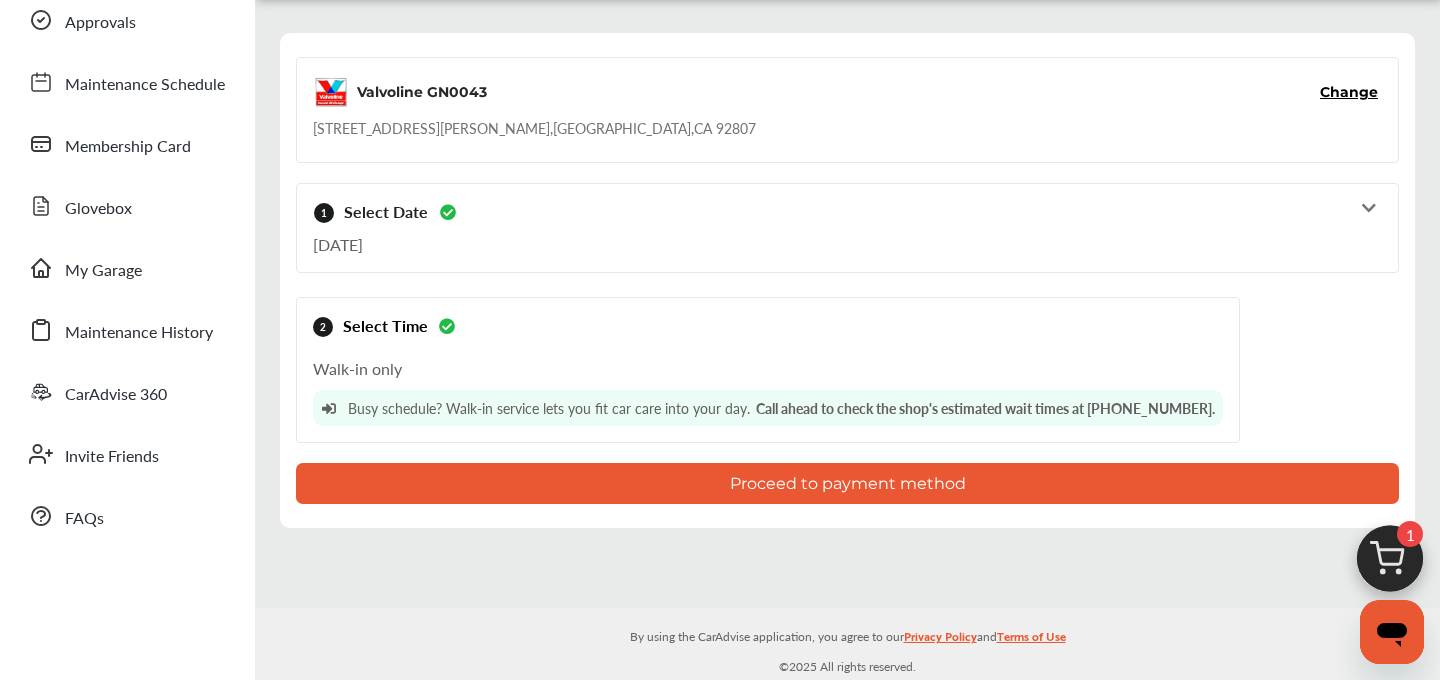scroll, scrollTop: 142, scrollLeft: 0, axis: vertical 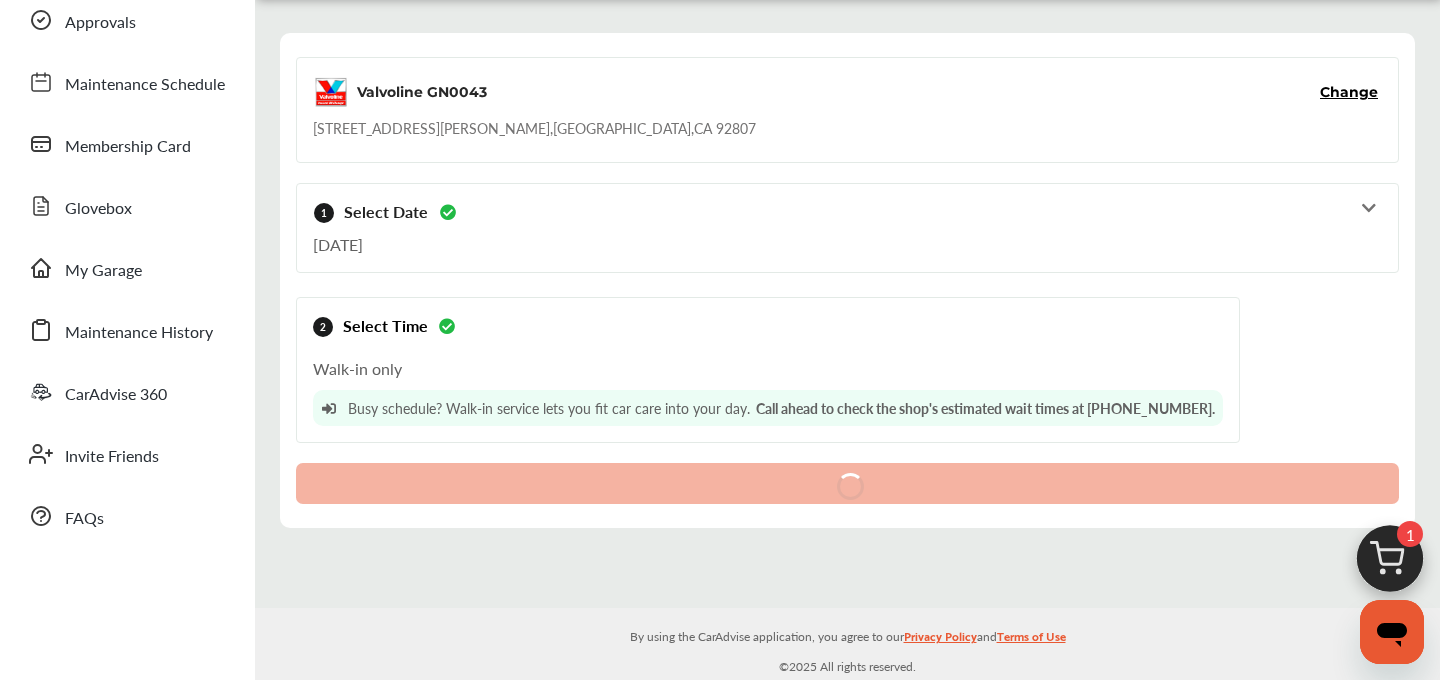 click on "Proceed to payment method" at bounding box center (847, 473) 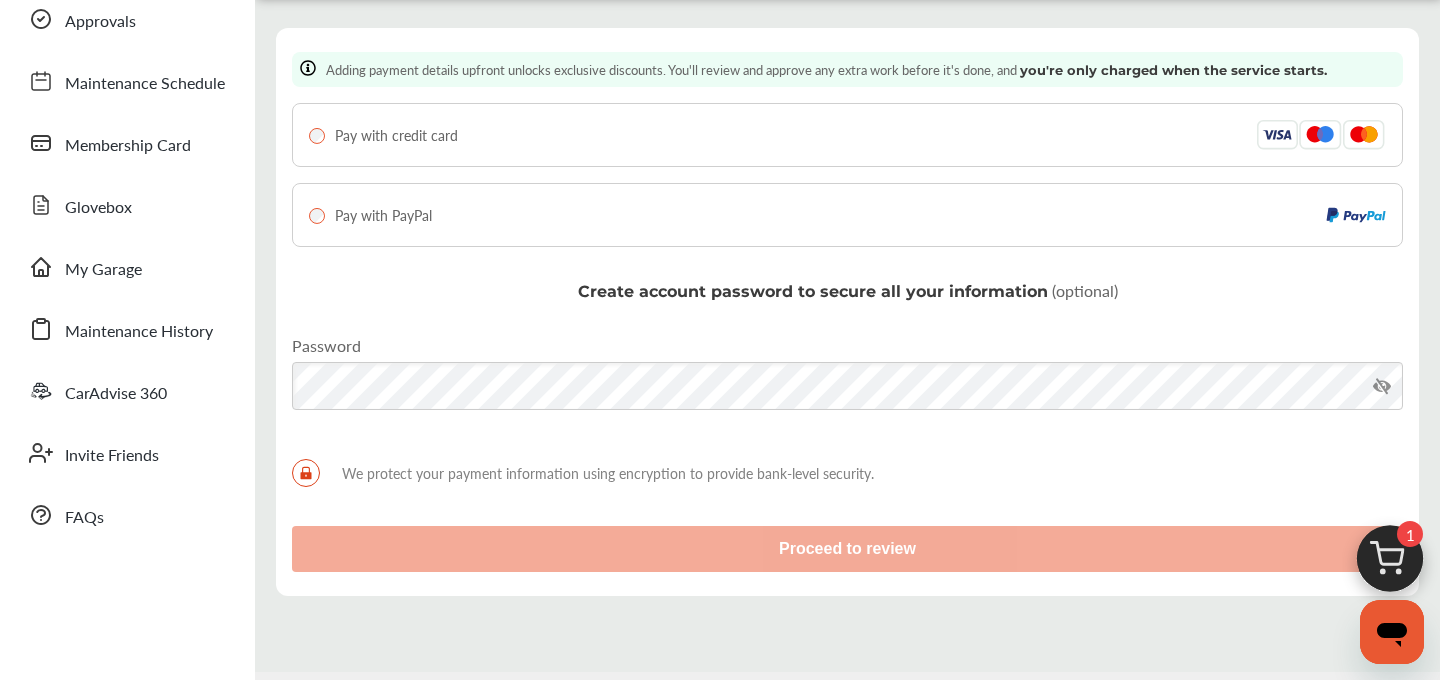 scroll, scrollTop: 0, scrollLeft: 0, axis: both 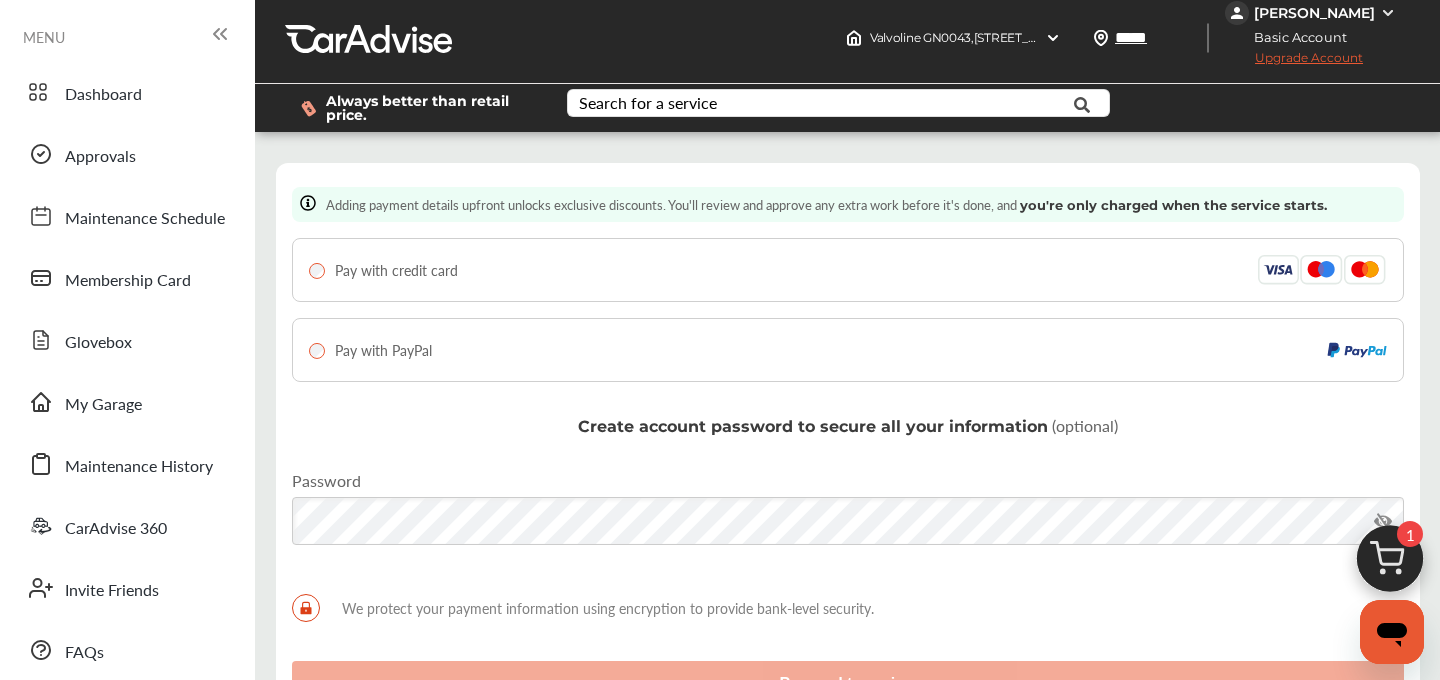 click on "MENU" at bounding box center [127, 36] 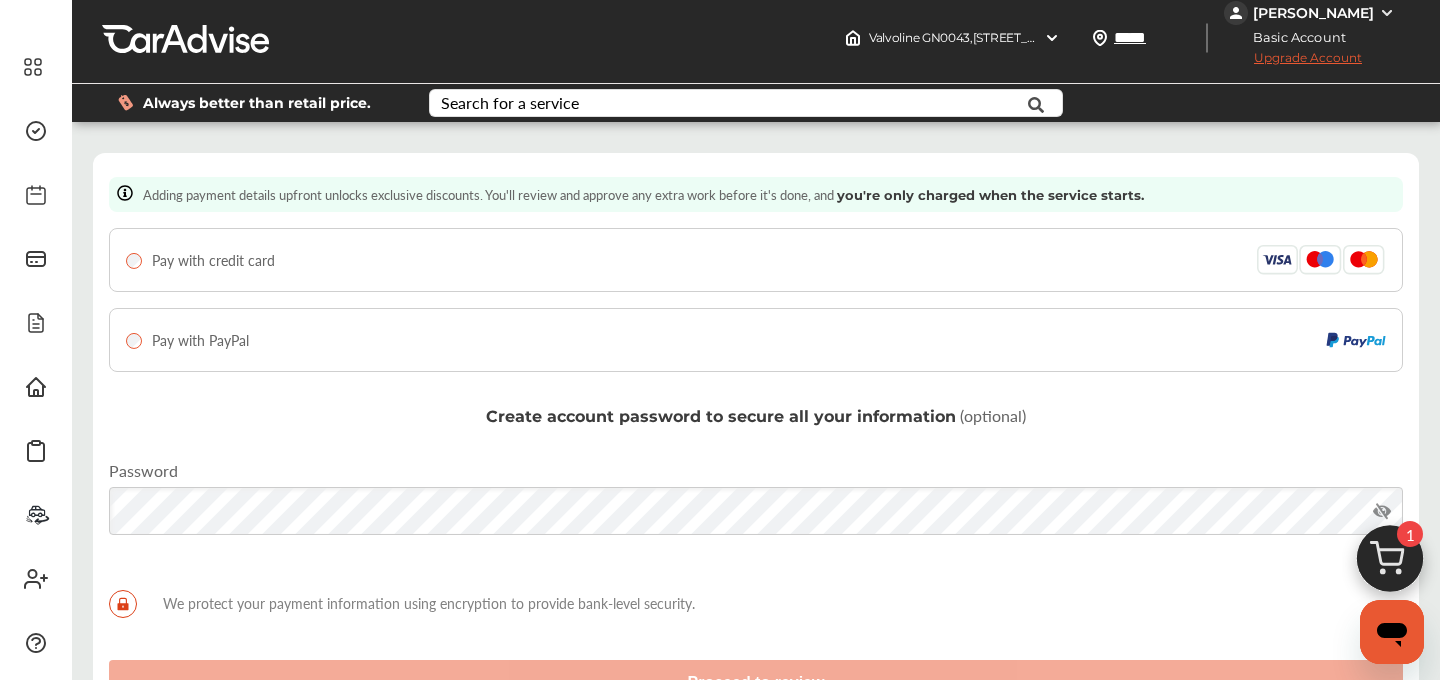 click at bounding box center (185, 38) 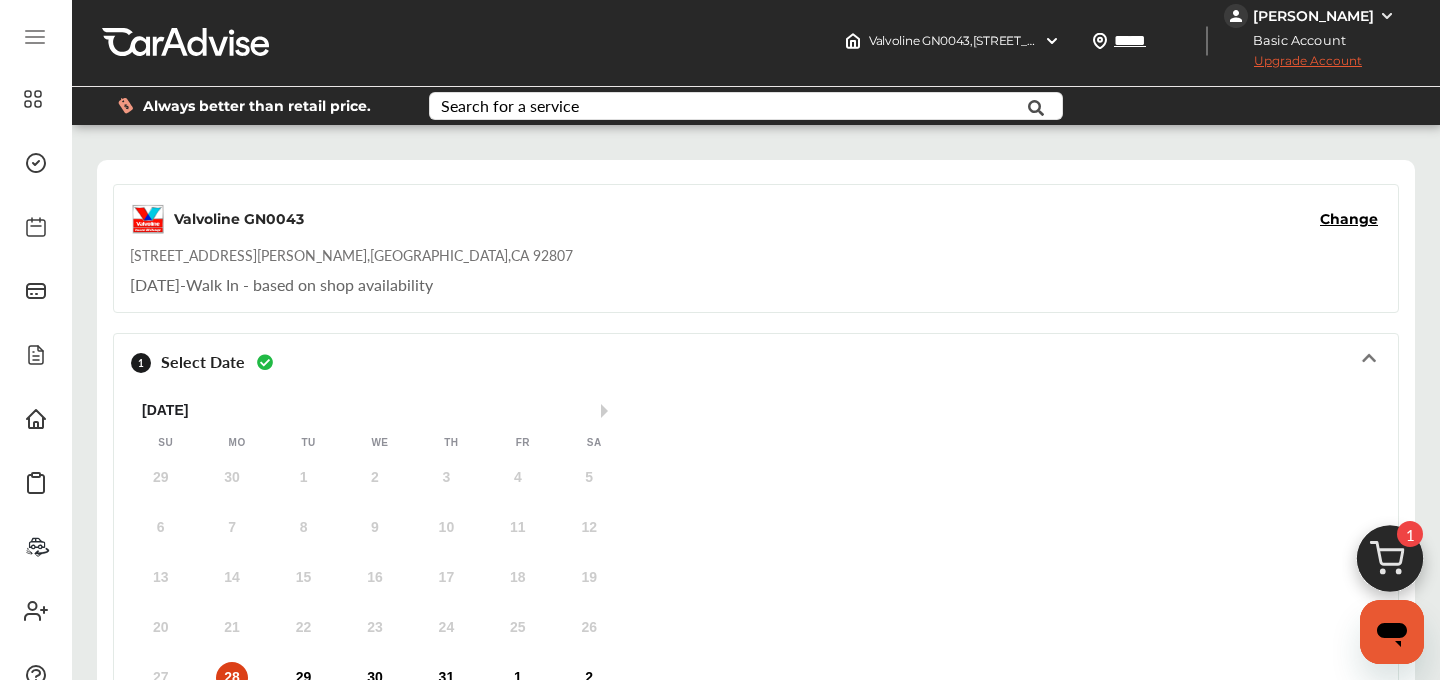 scroll, scrollTop: 2, scrollLeft: 0, axis: vertical 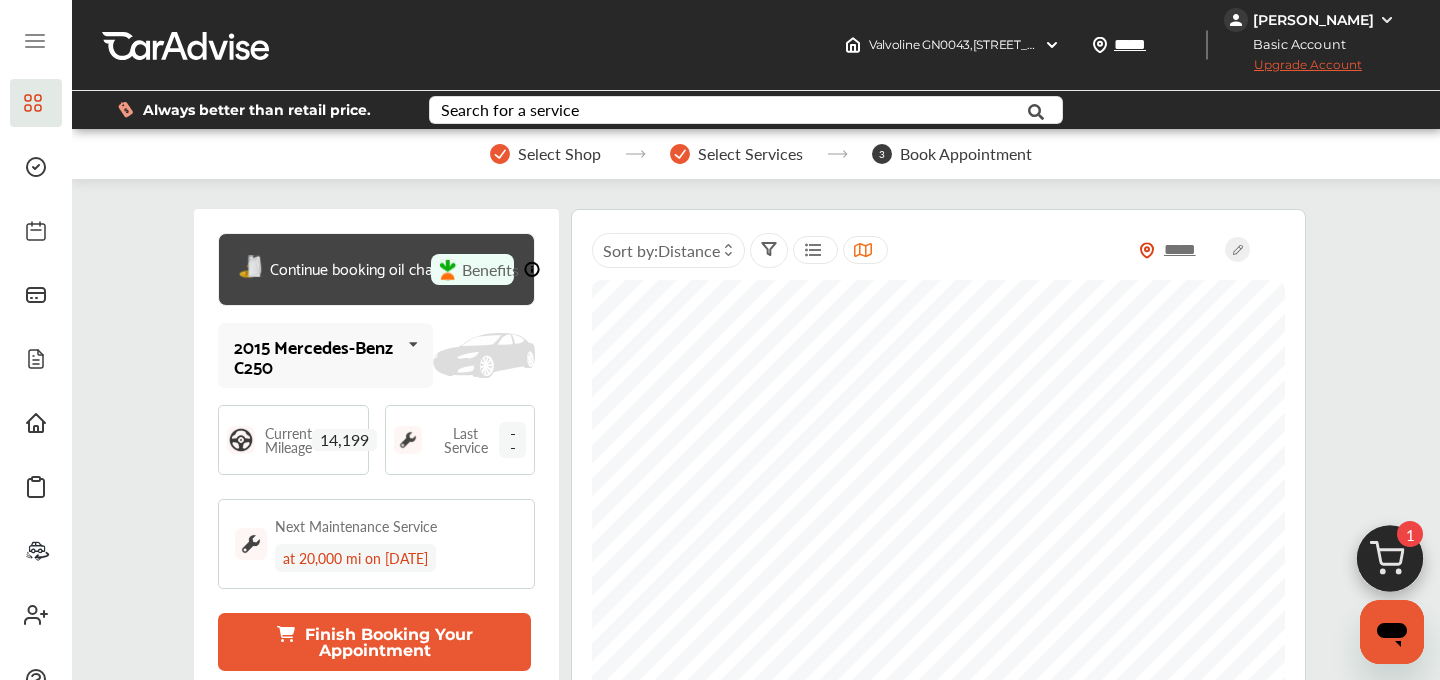 click on "Finish Booking Your Appointment" at bounding box center [374, 642] 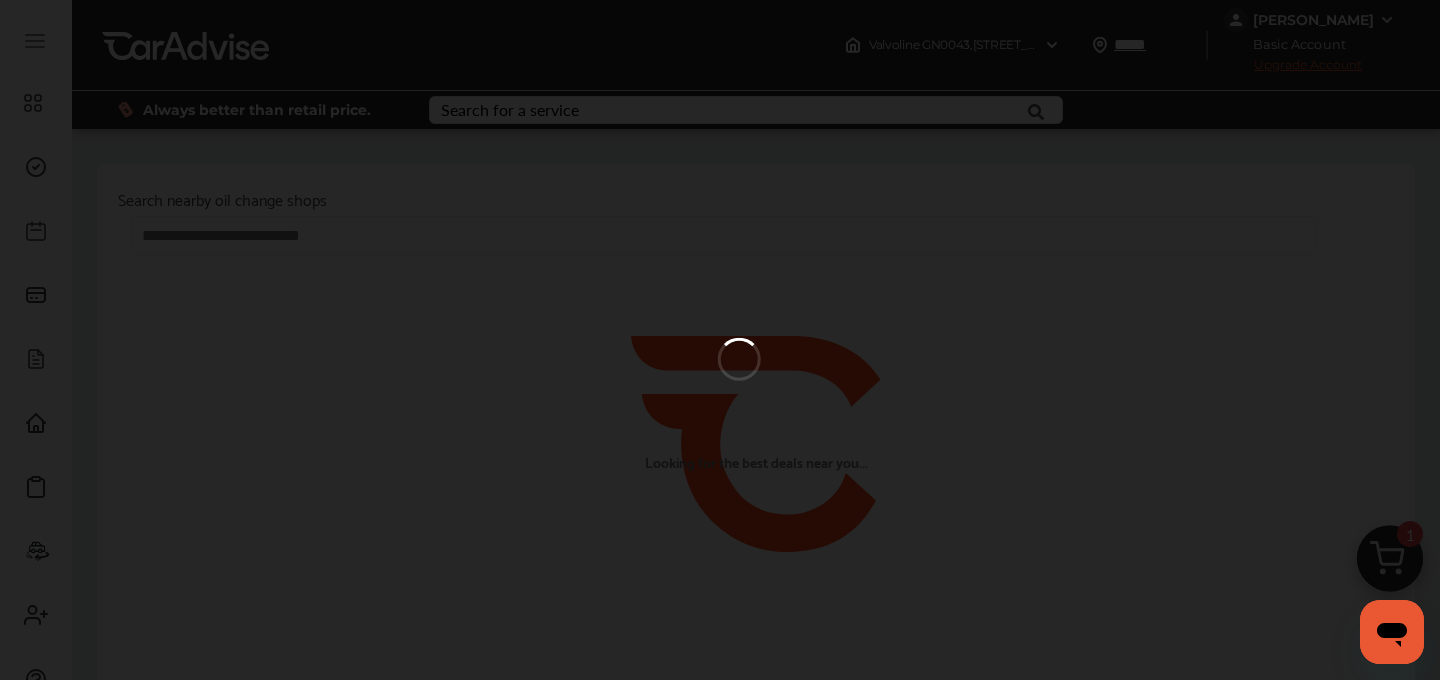 scroll, scrollTop: 0, scrollLeft: 0, axis: both 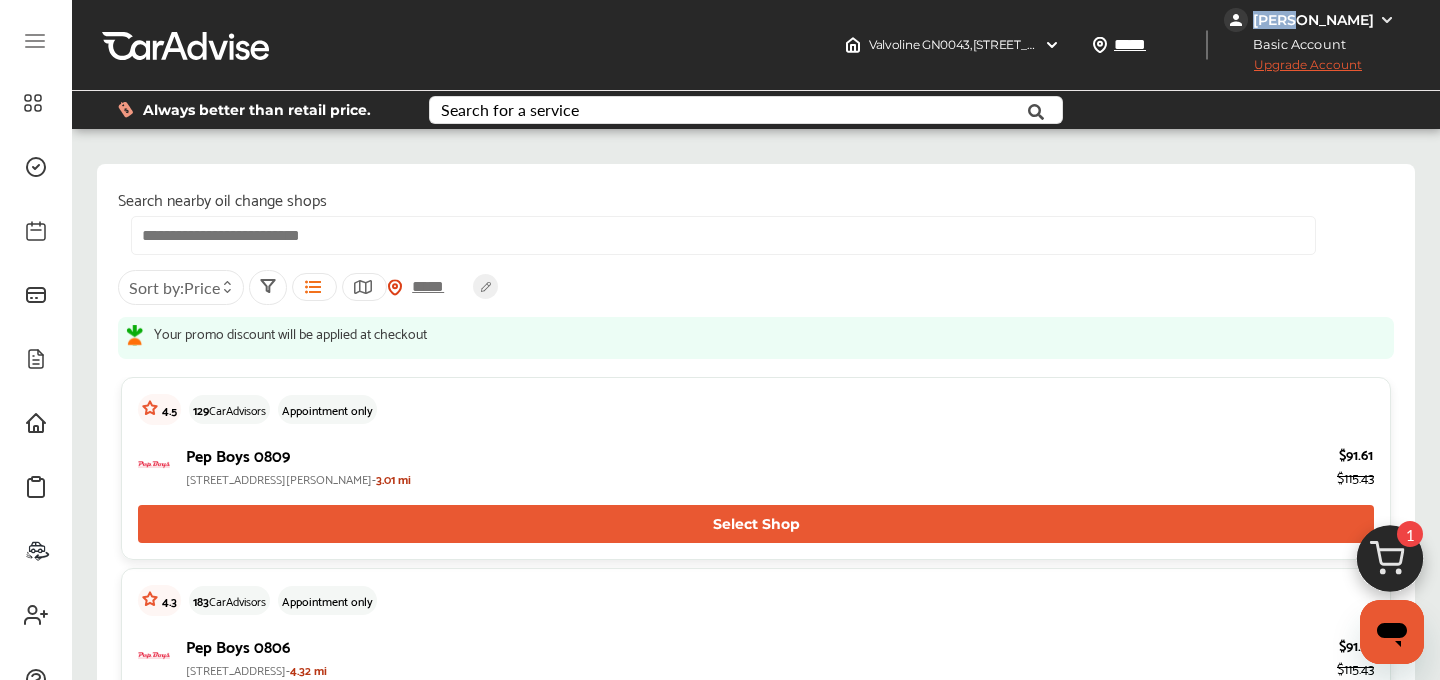 click on "[PERSON_NAME]" at bounding box center [1312, 20] 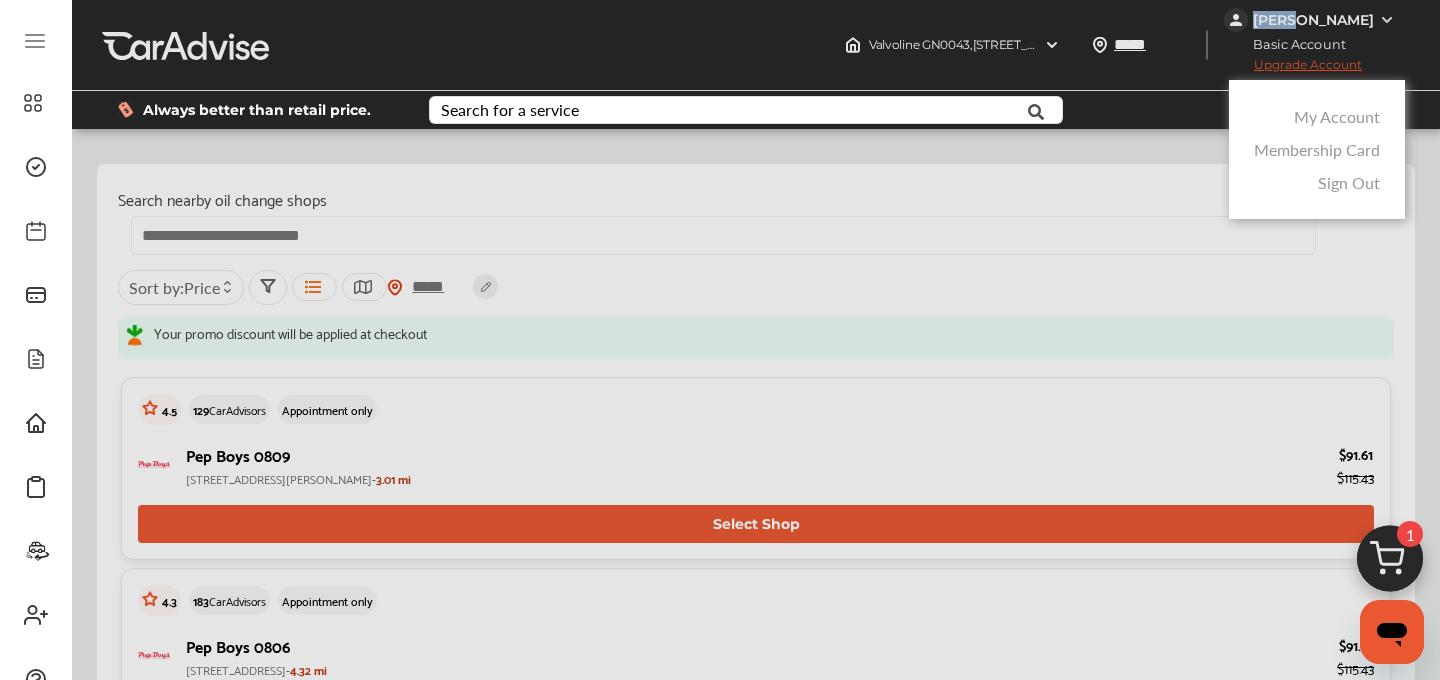 click on "My Account" at bounding box center [1337, 116] 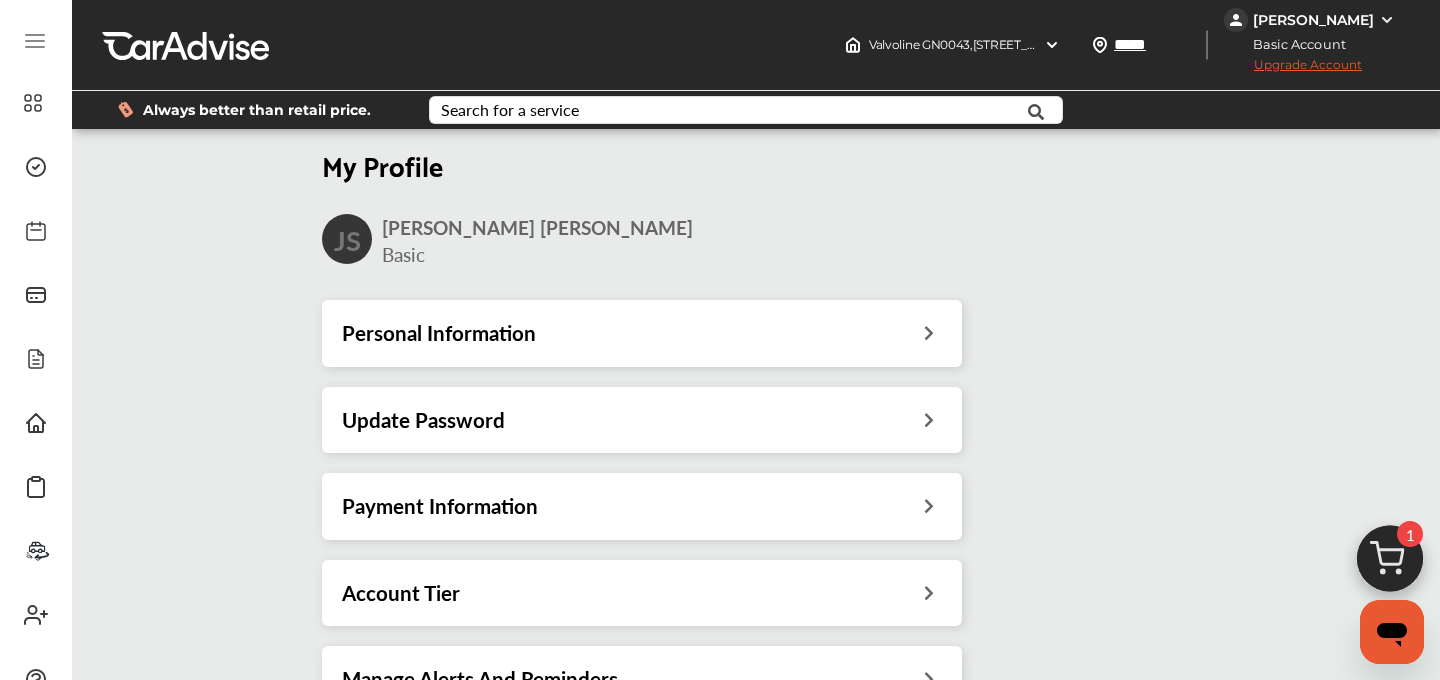 click on "Payment Information" at bounding box center [440, 506] 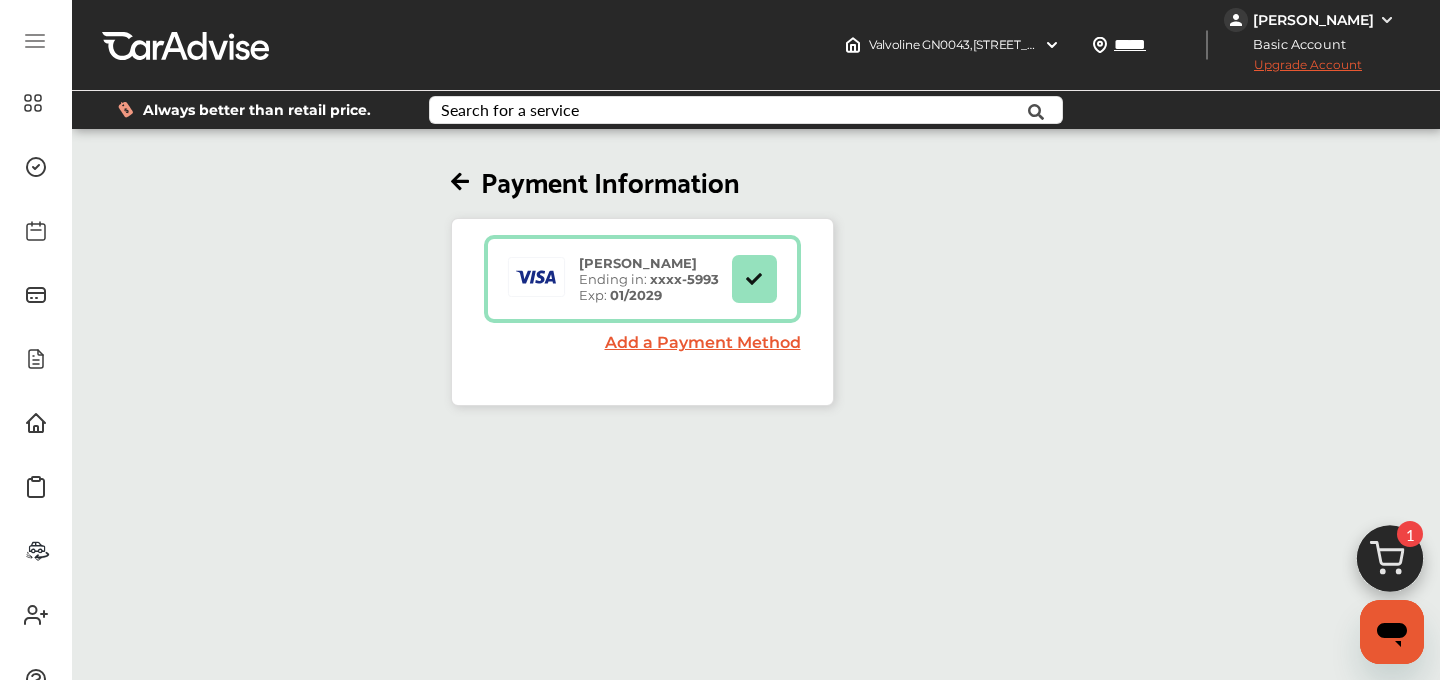 click 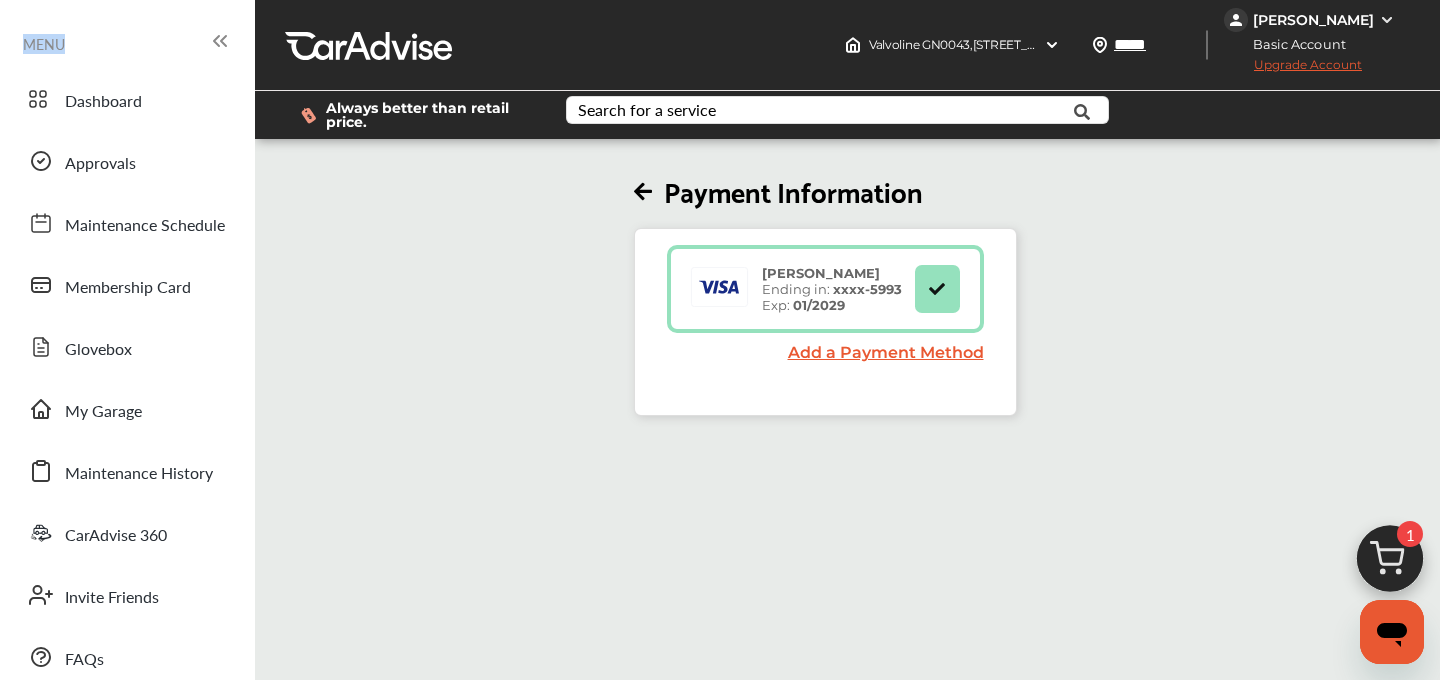 click on "MENU" at bounding box center [127, 43] 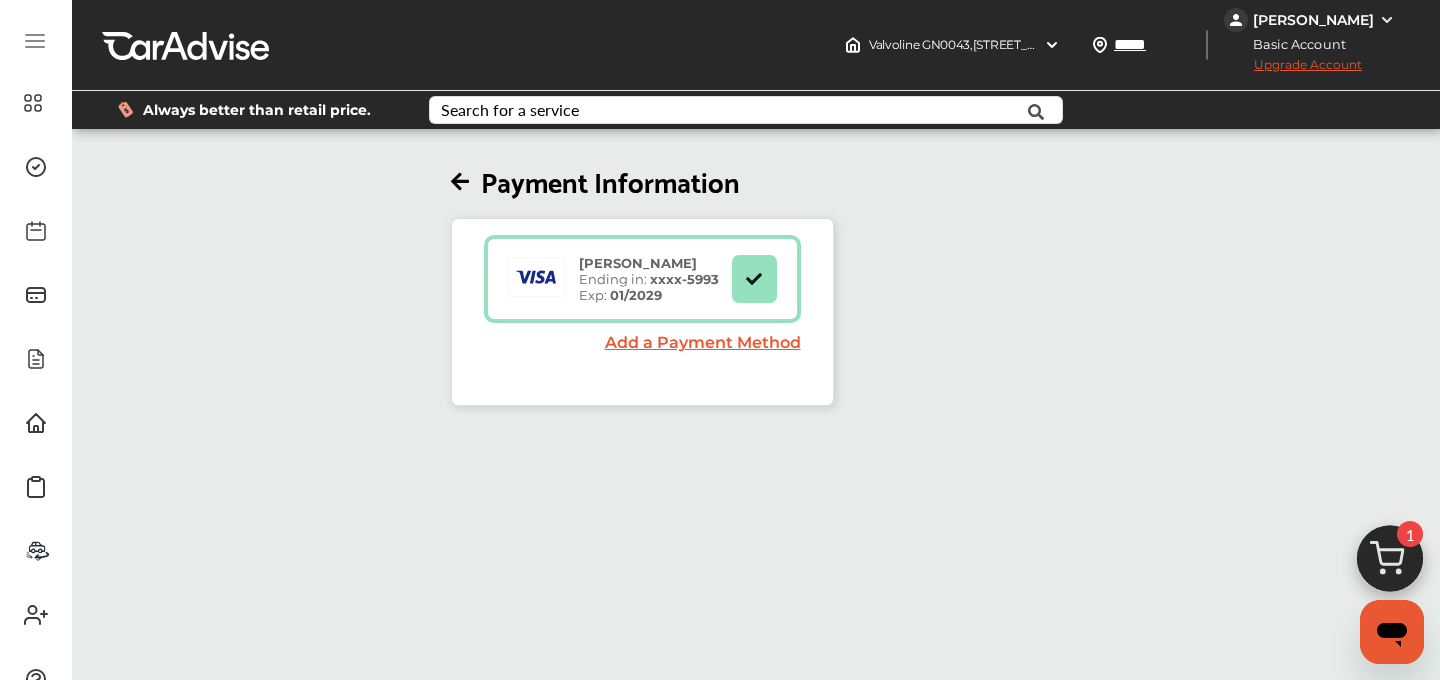 click at bounding box center (1390, 564) 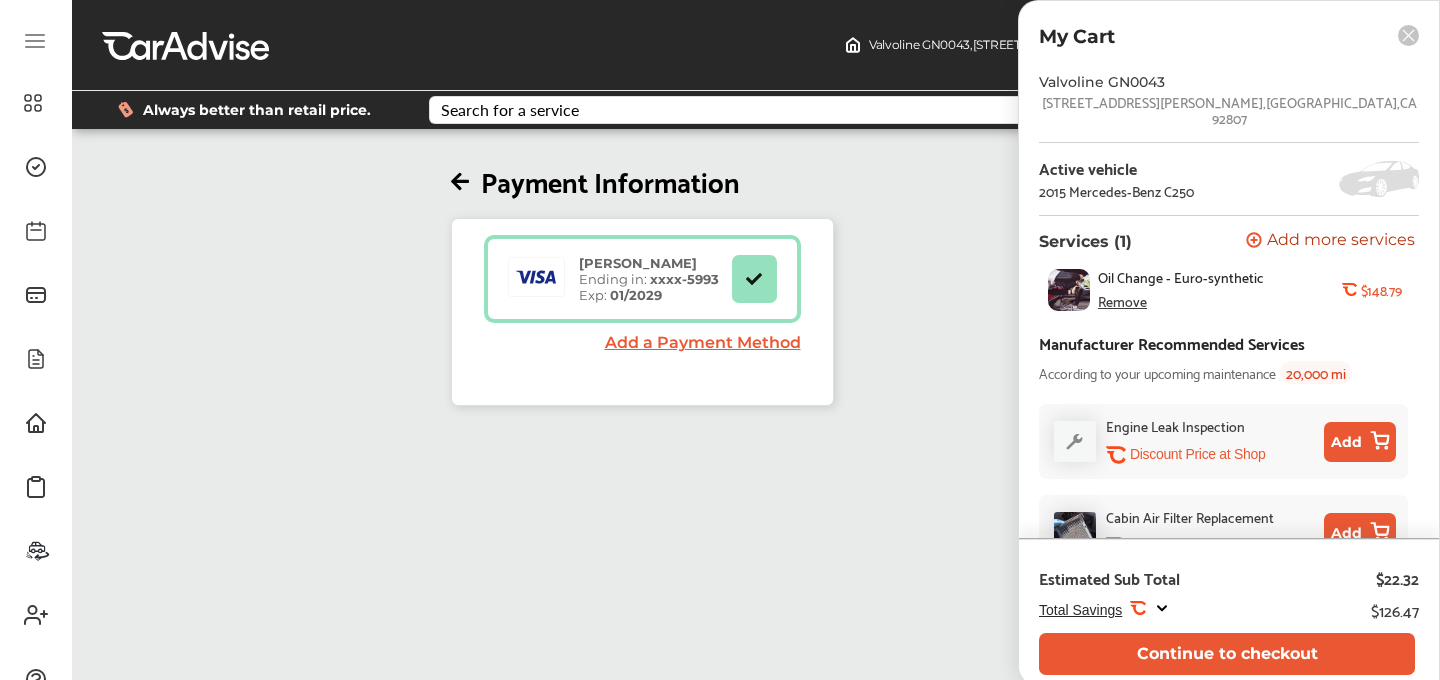 scroll, scrollTop: 21, scrollLeft: 0, axis: vertical 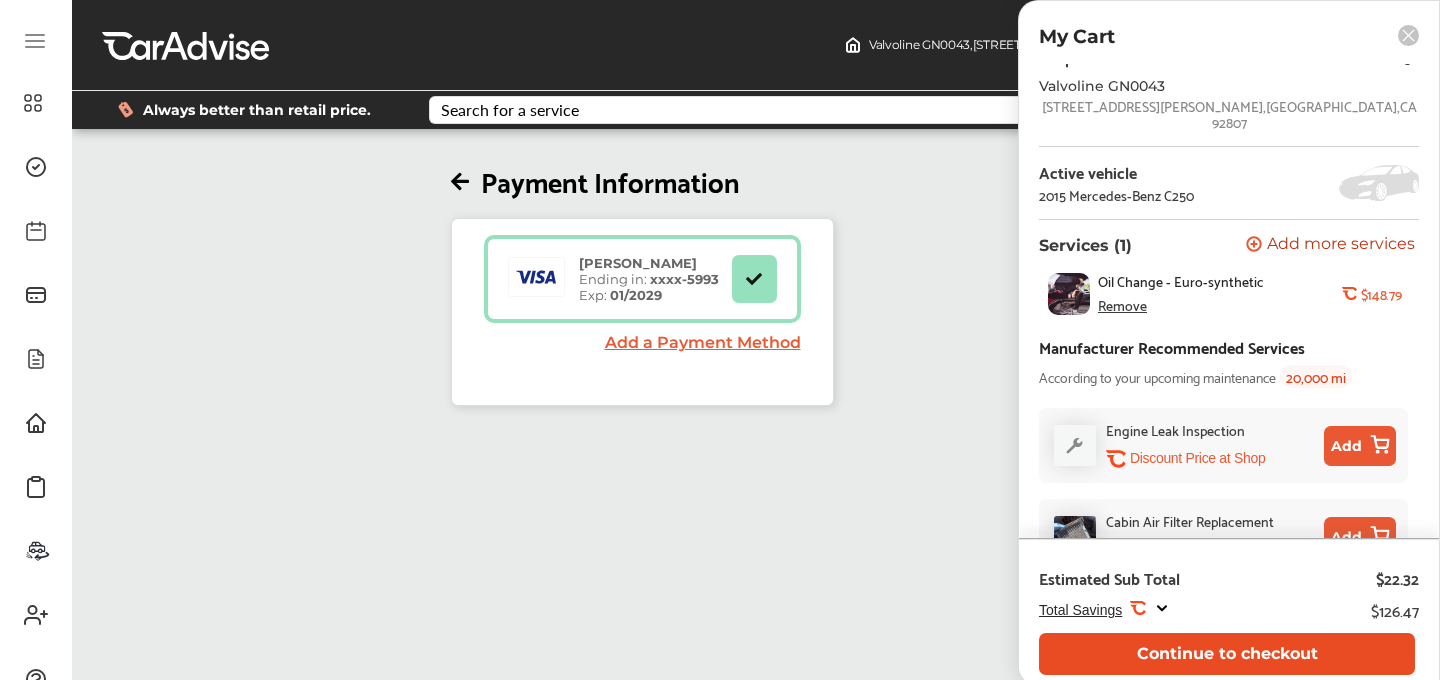 click on "Continue to checkout" at bounding box center [1227, 653] 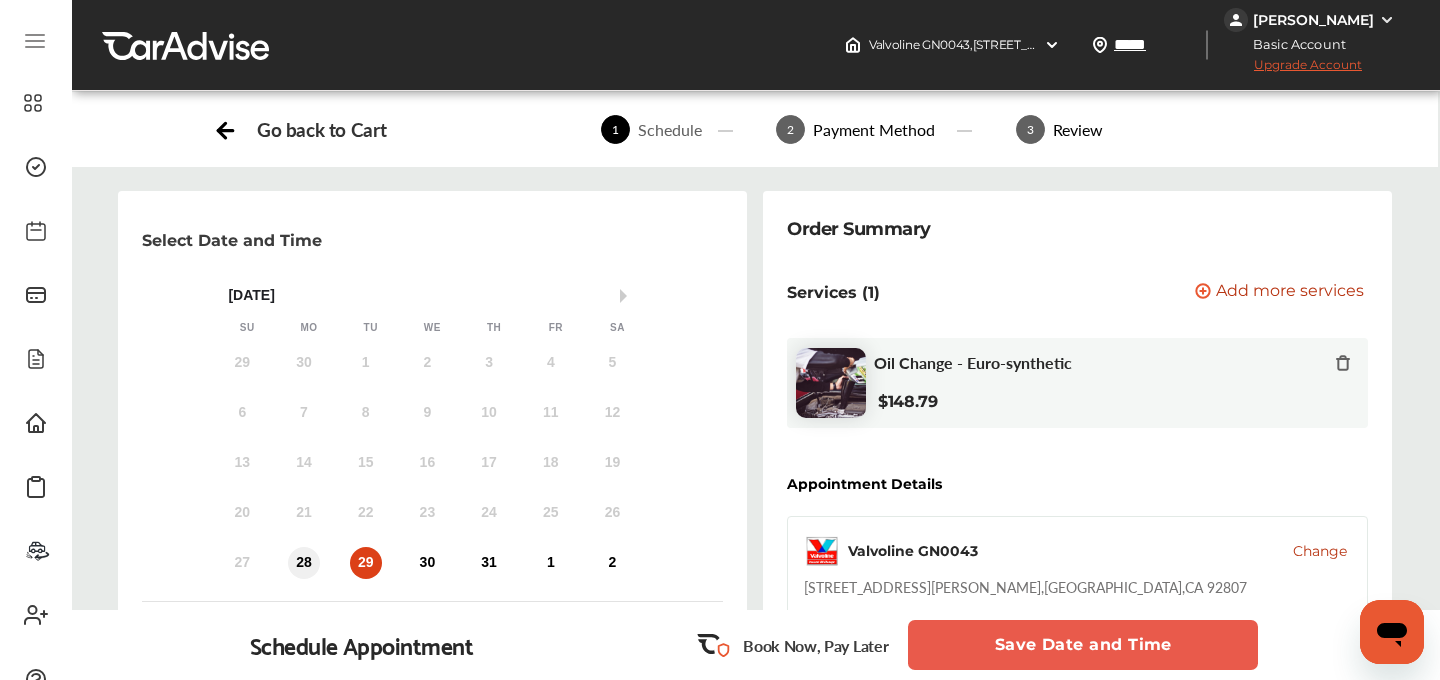 click on "28" at bounding box center [304, 563] 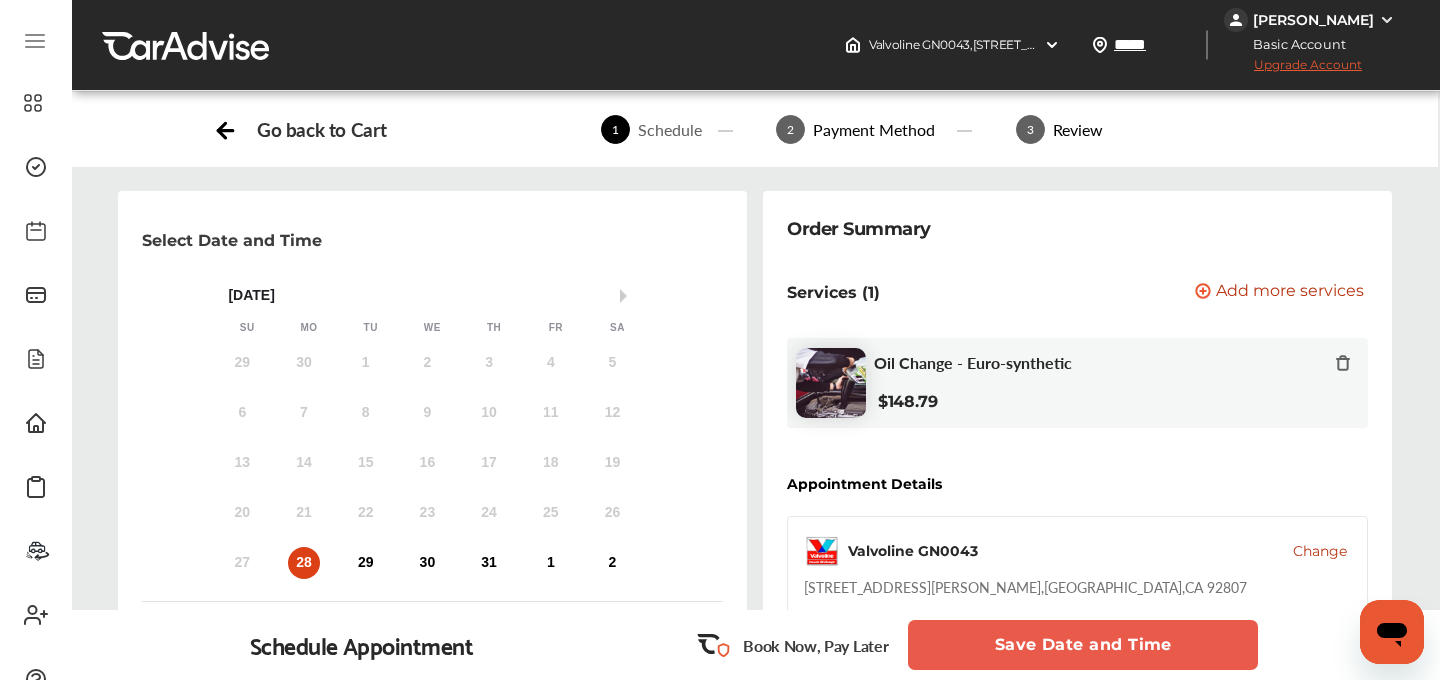 click on "Save Date and Time" at bounding box center (1083, 645) 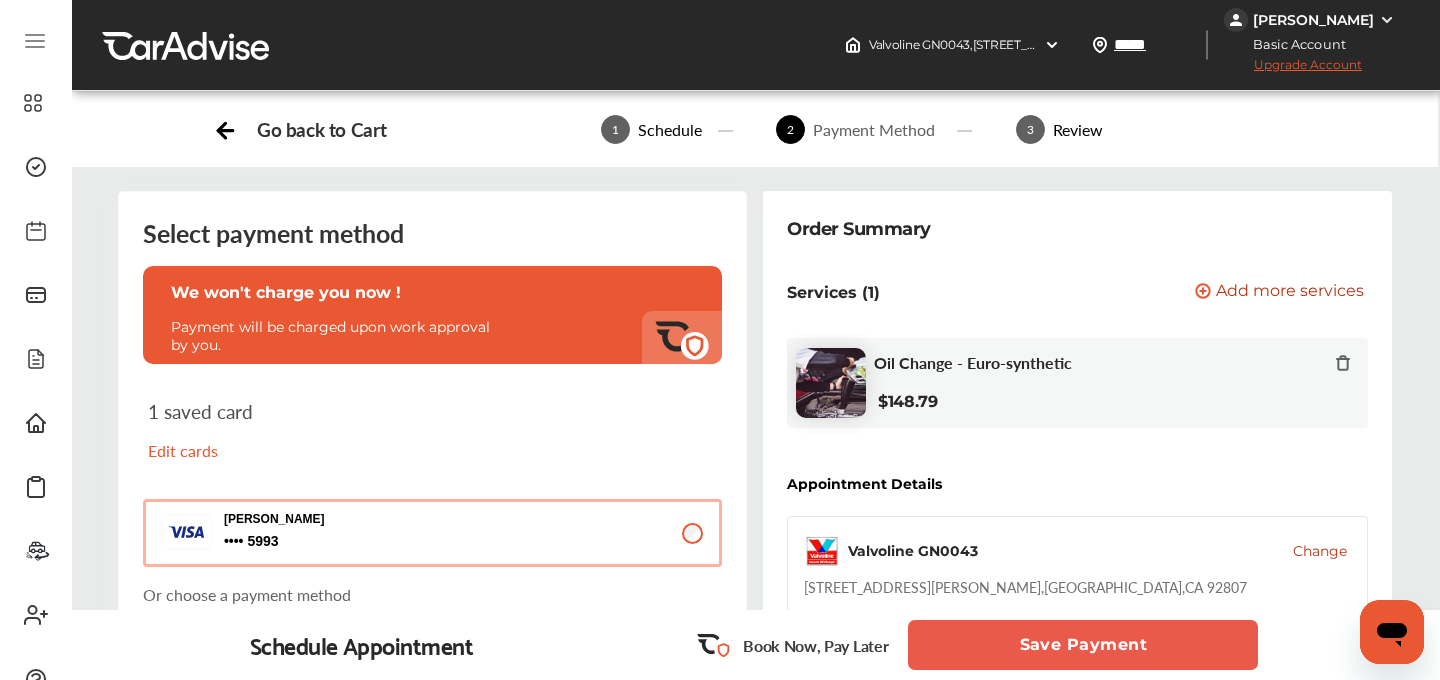 scroll, scrollTop: 393, scrollLeft: 0, axis: vertical 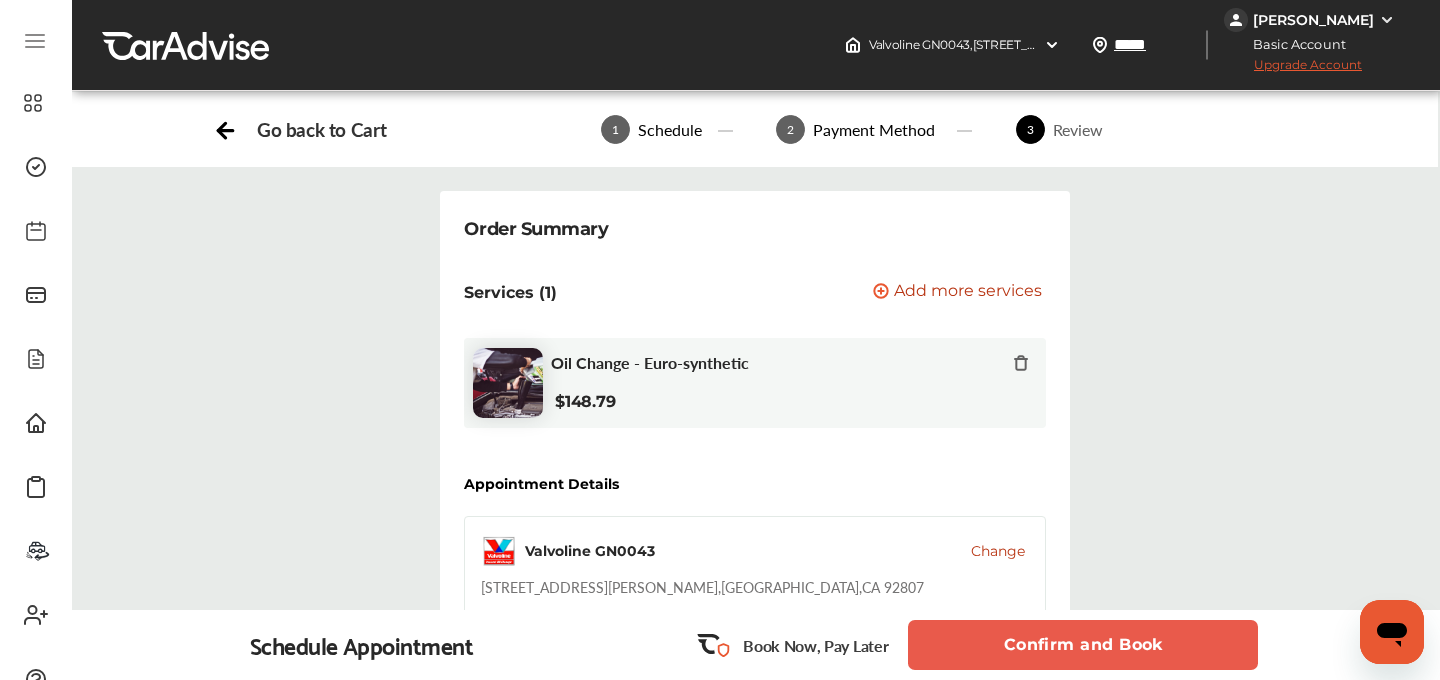 click on "Confirm and Book" at bounding box center (1083, 645) 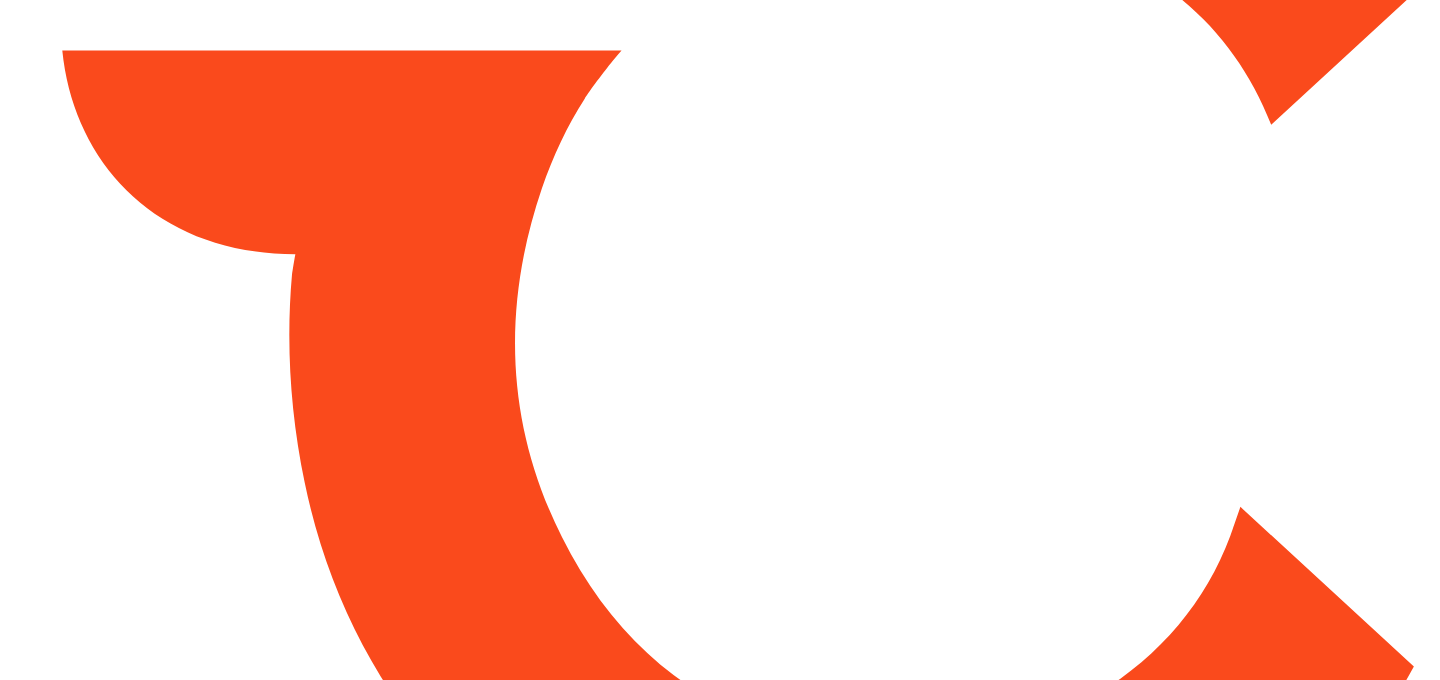 scroll, scrollTop: 0, scrollLeft: 0, axis: both 